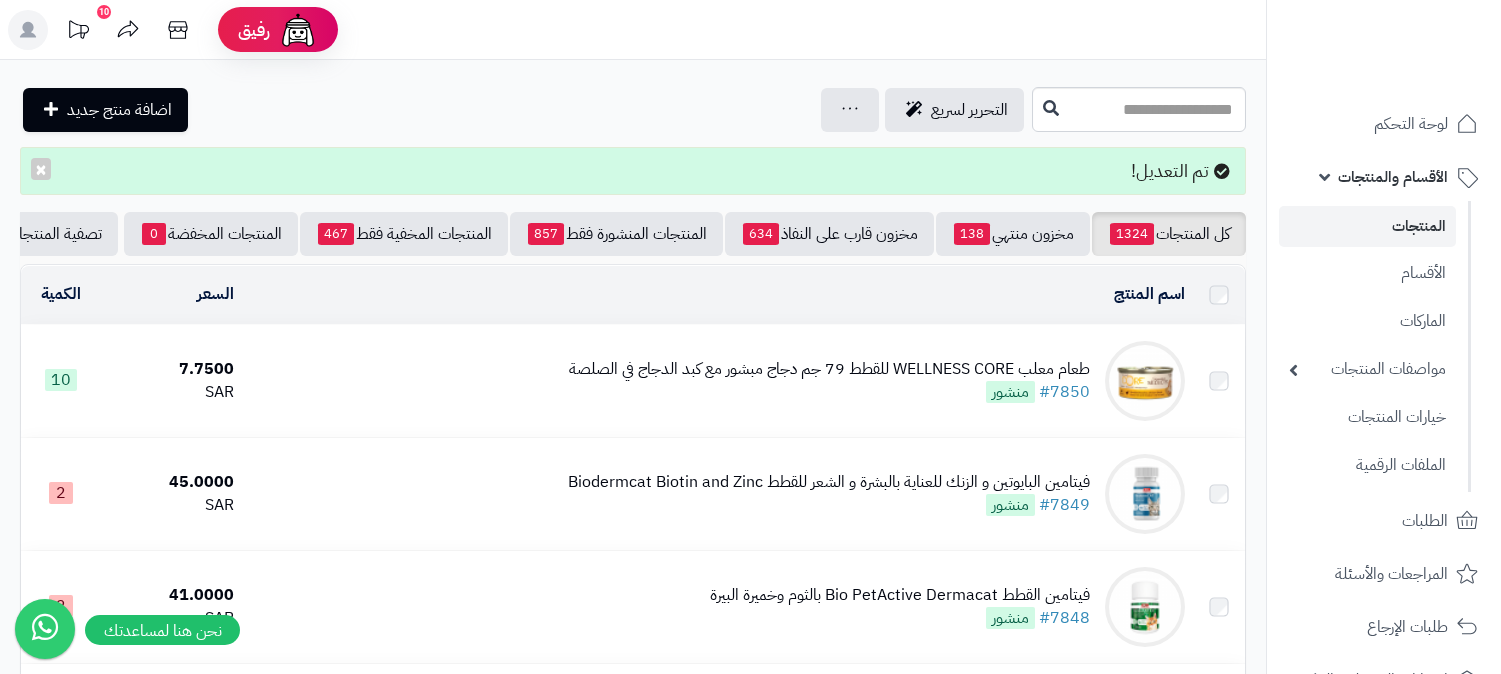 scroll, scrollTop: 0, scrollLeft: 0, axis: both 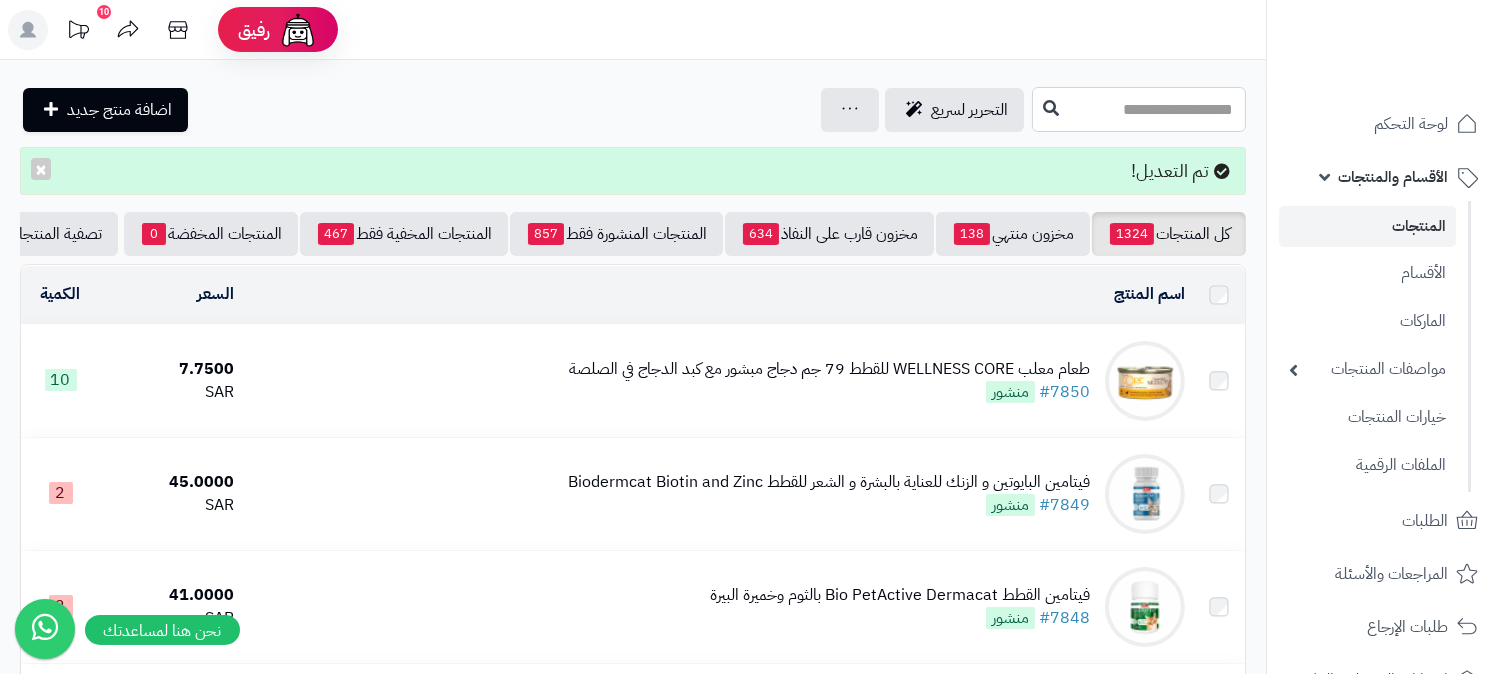 click at bounding box center (1139, 109) 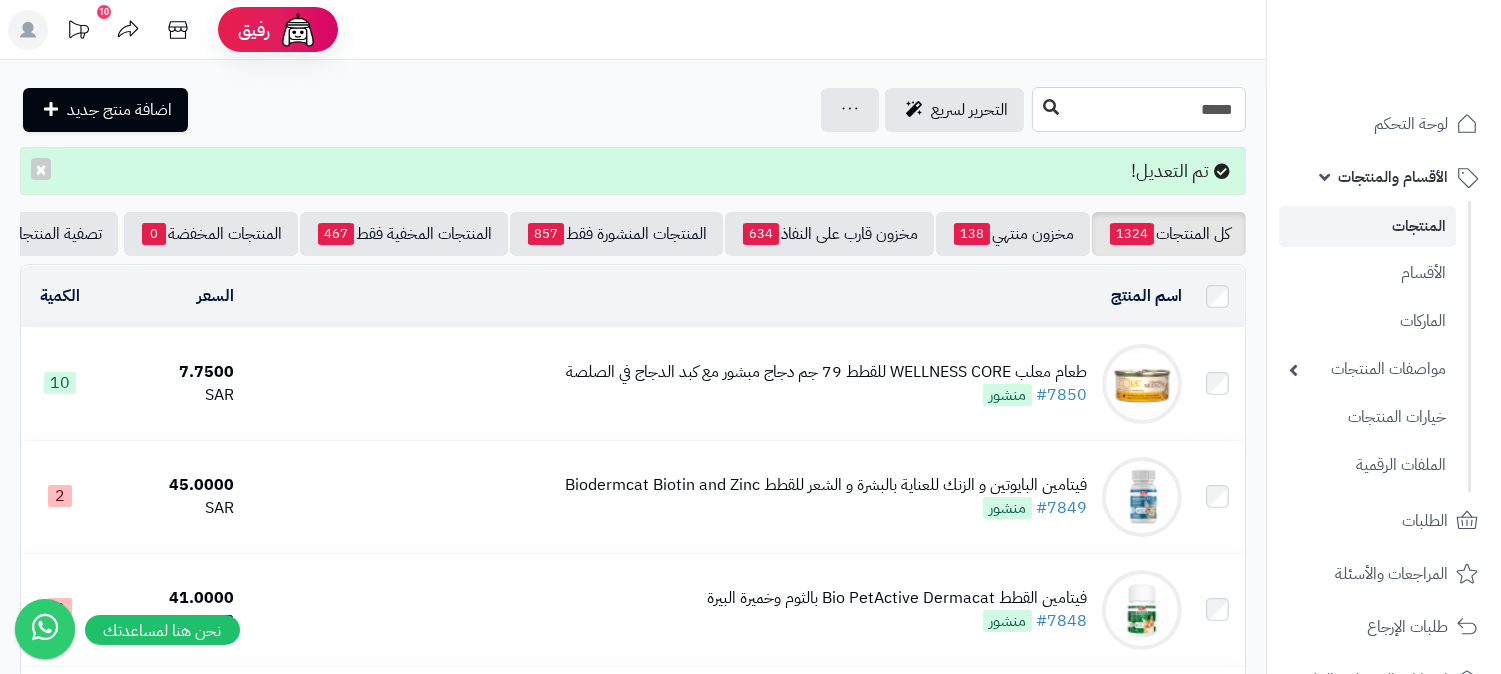 type on "*****" 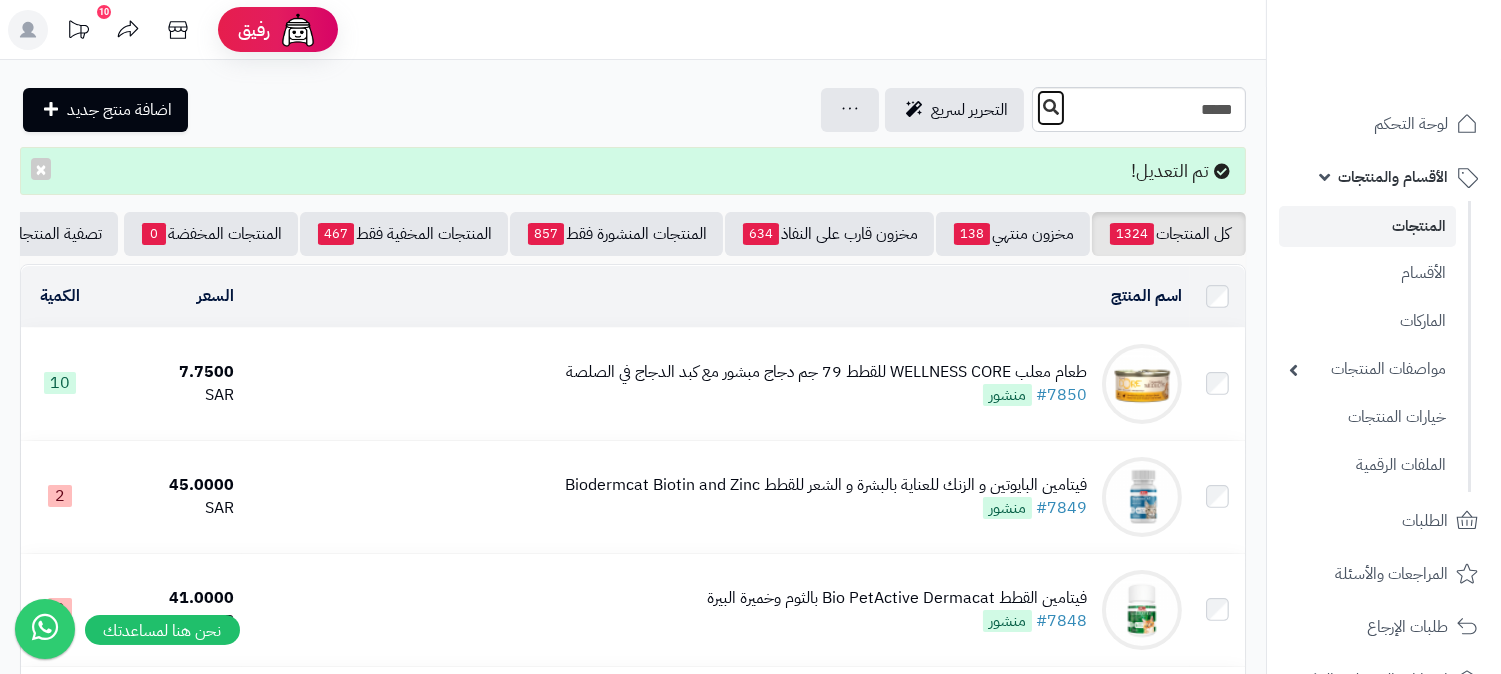 click at bounding box center (1051, 107) 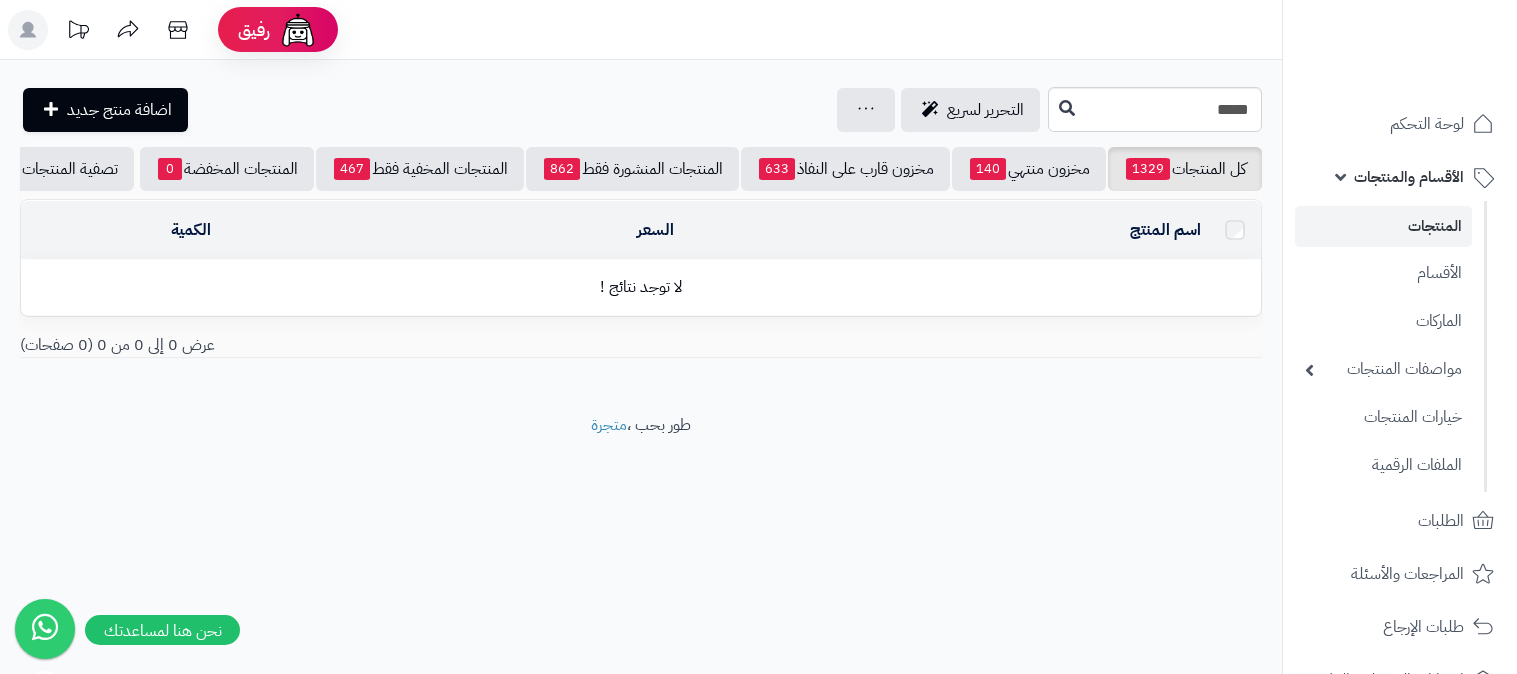 scroll, scrollTop: 0, scrollLeft: 0, axis: both 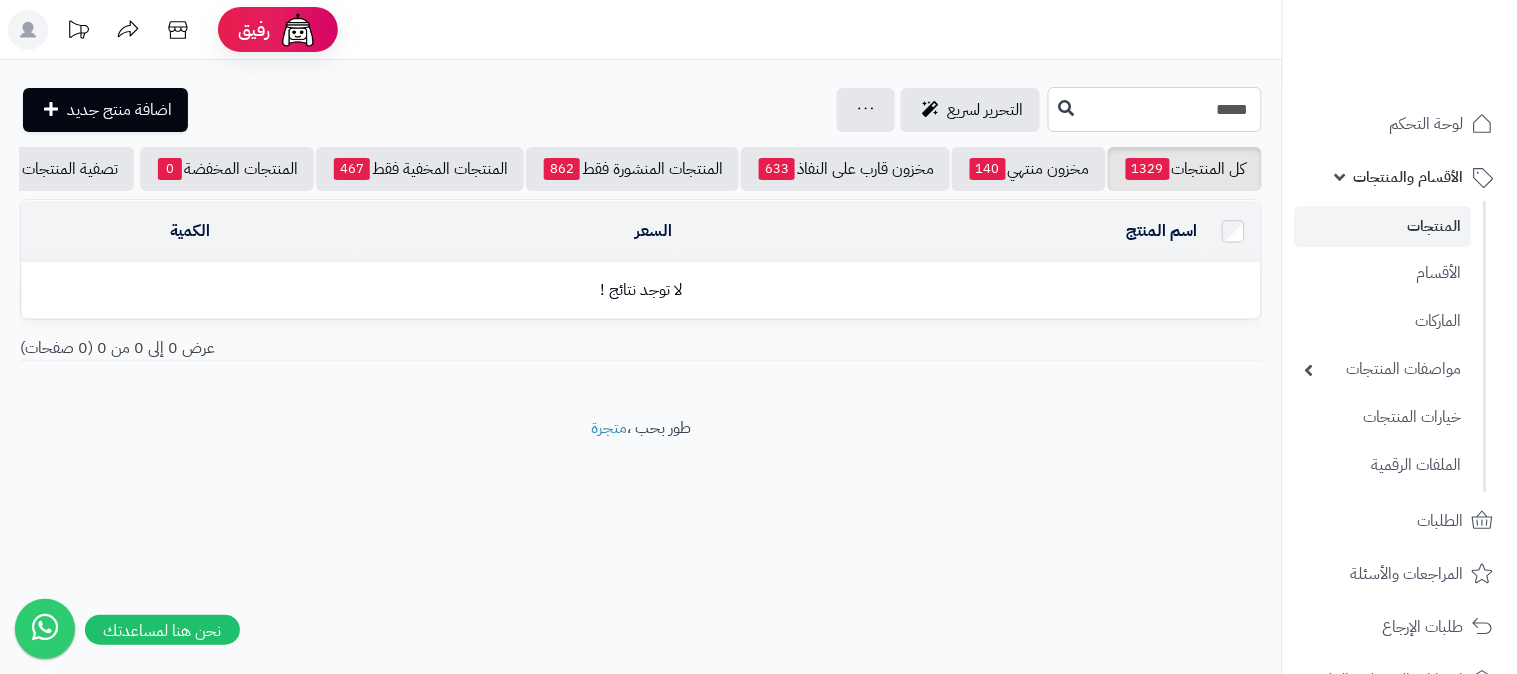 click on "*****" at bounding box center (1155, 109) 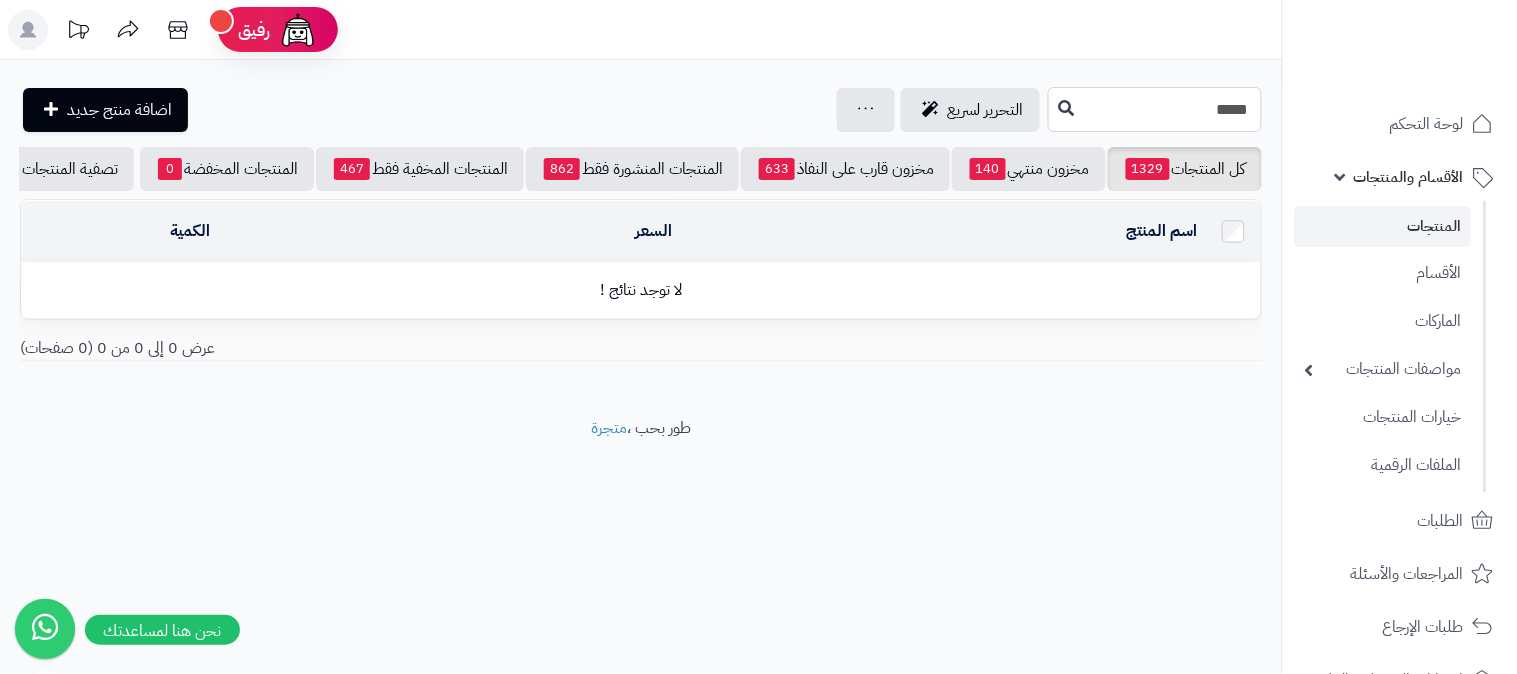 click on "*****" at bounding box center [1155, 109] 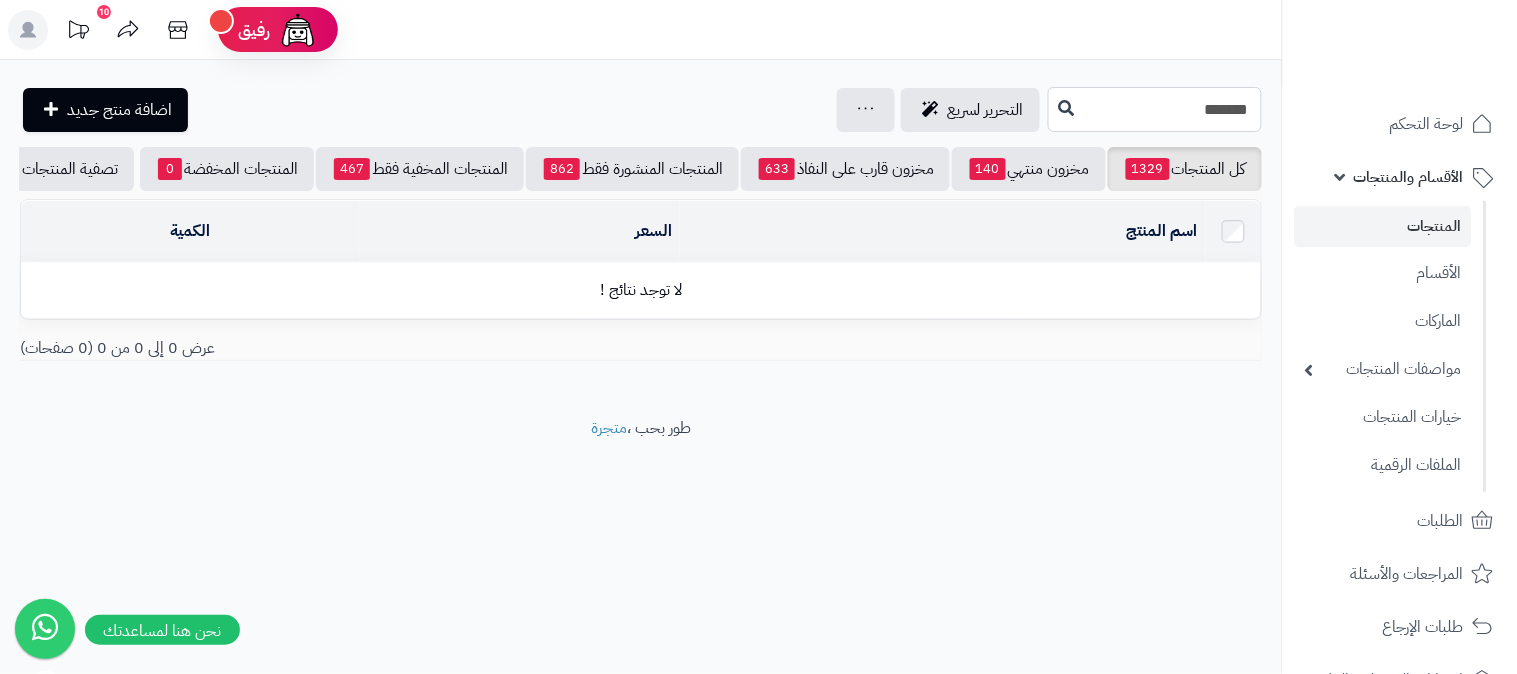 type on "*******" 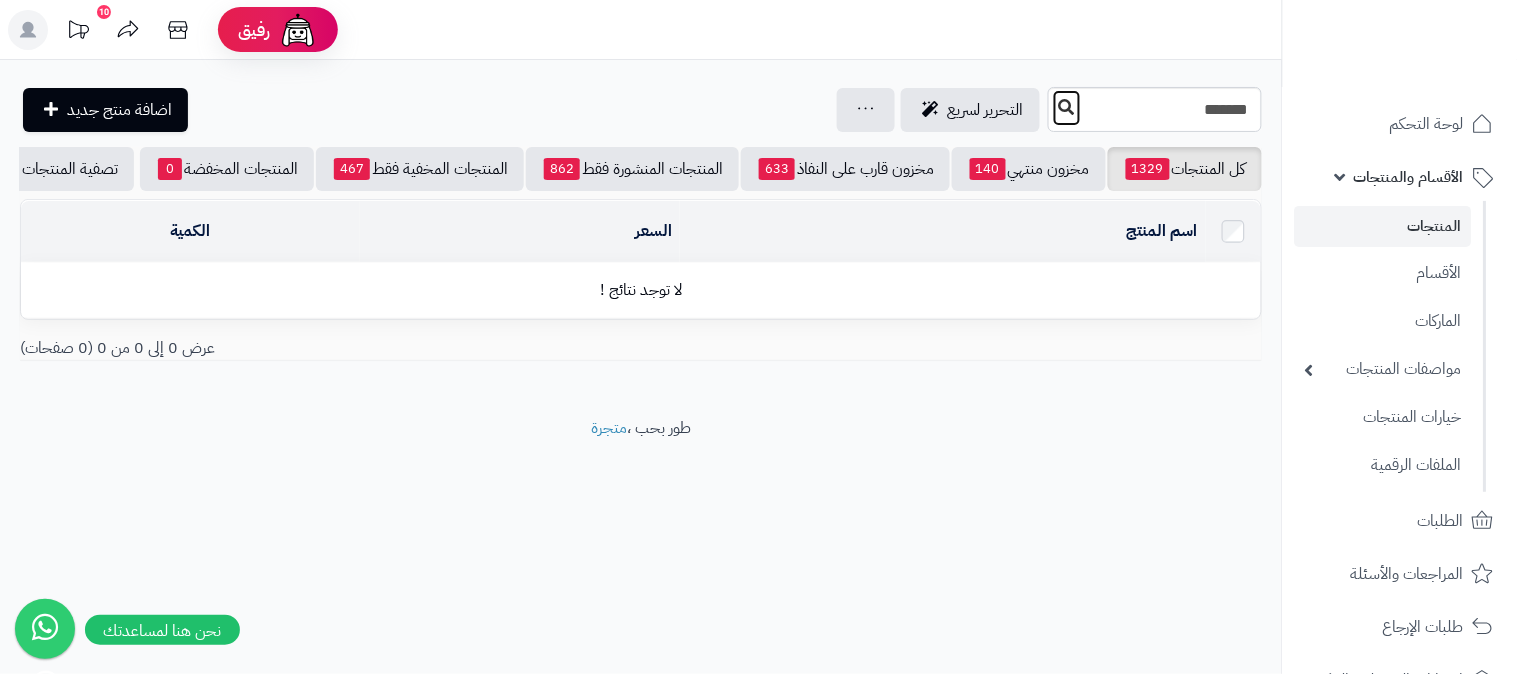 click at bounding box center (1067, 107) 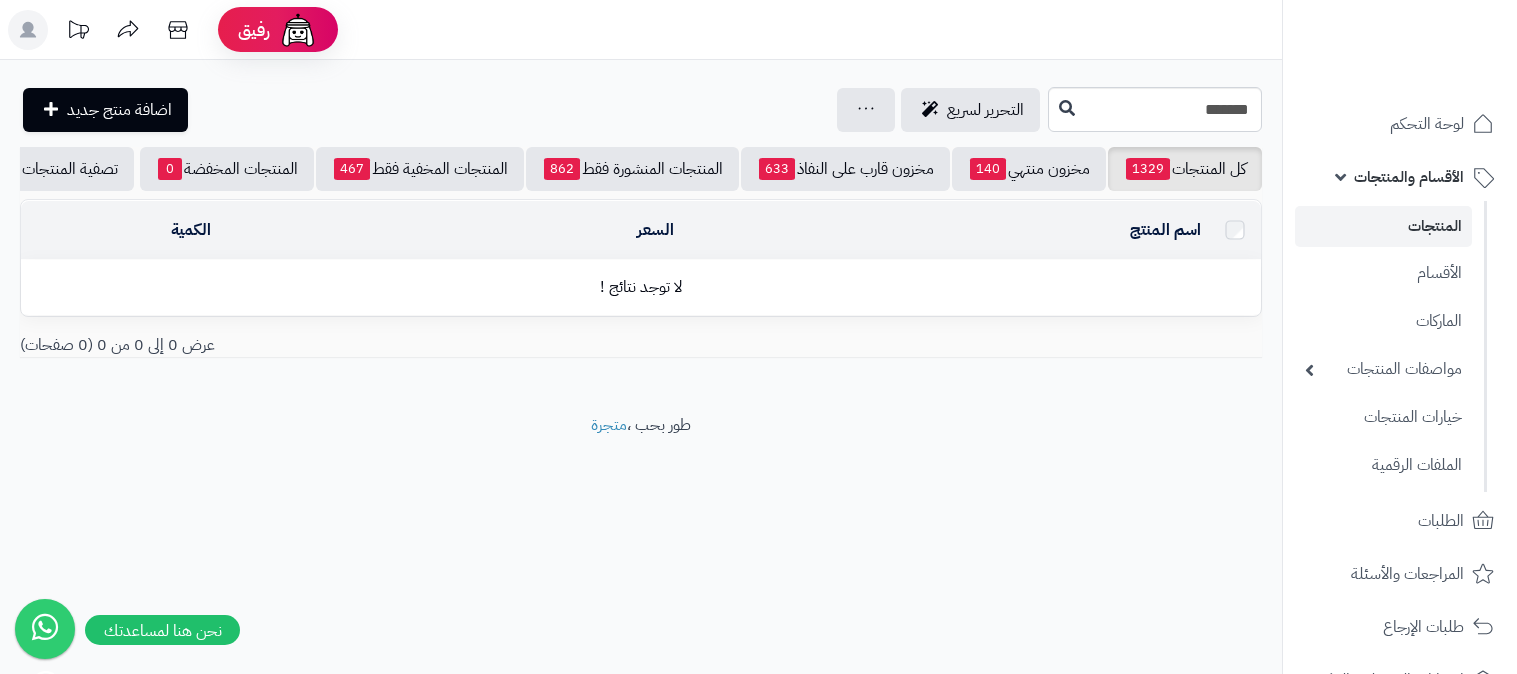 scroll, scrollTop: 0, scrollLeft: 0, axis: both 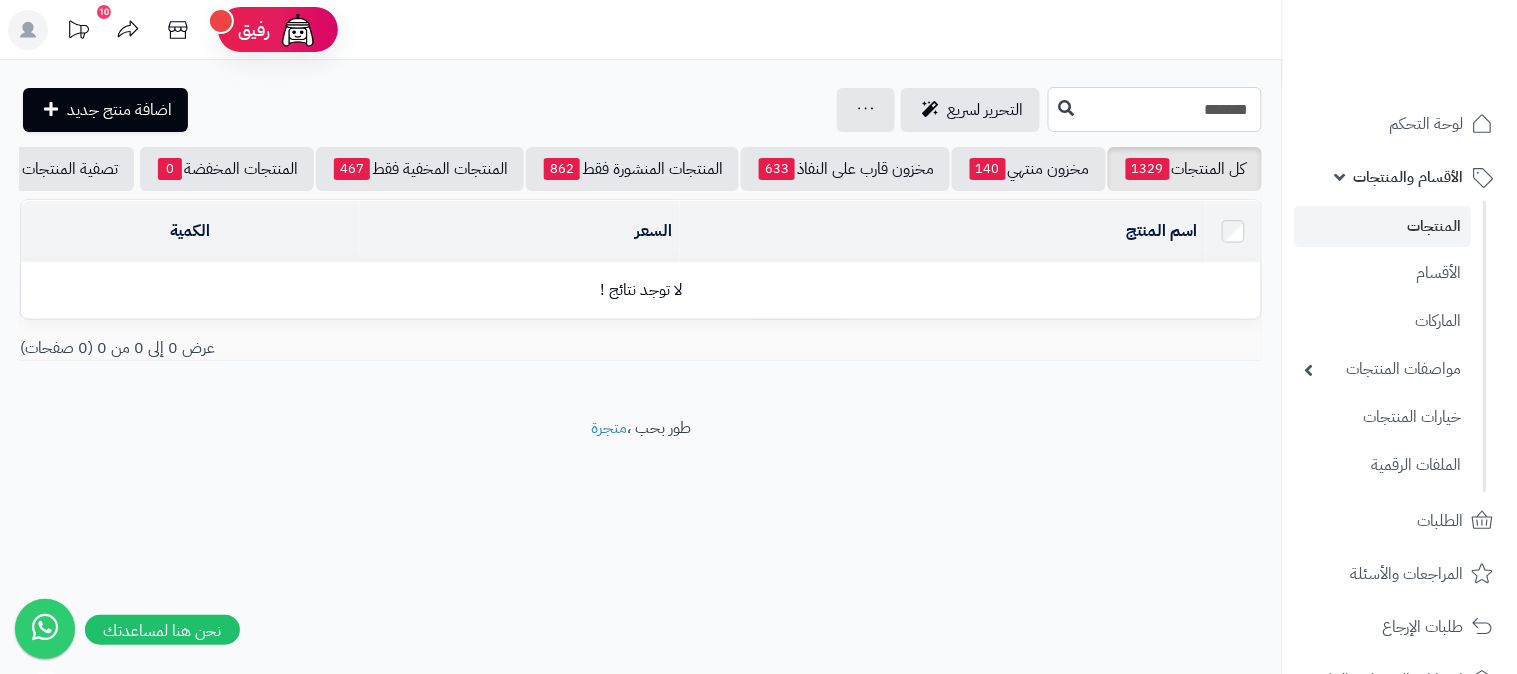 click on "*******" at bounding box center [1155, 109] 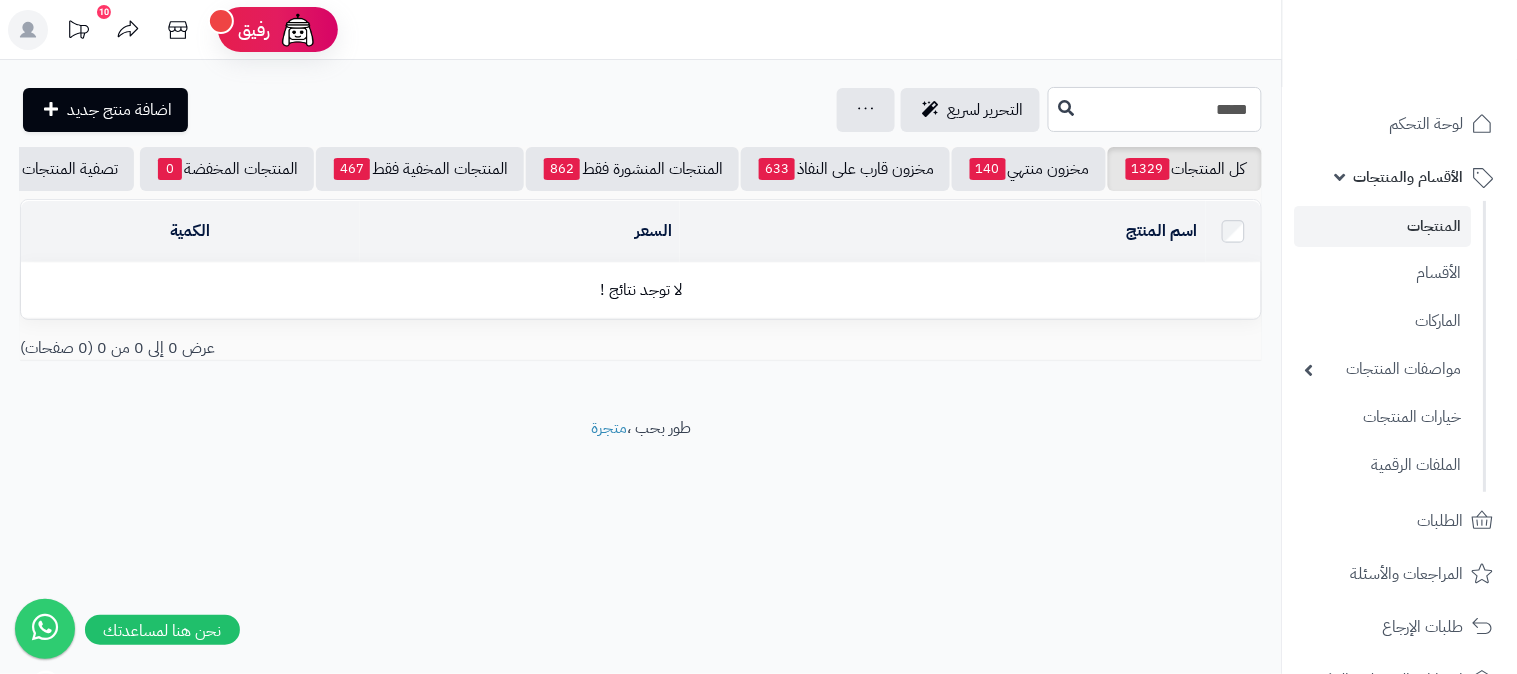 type on "*****" 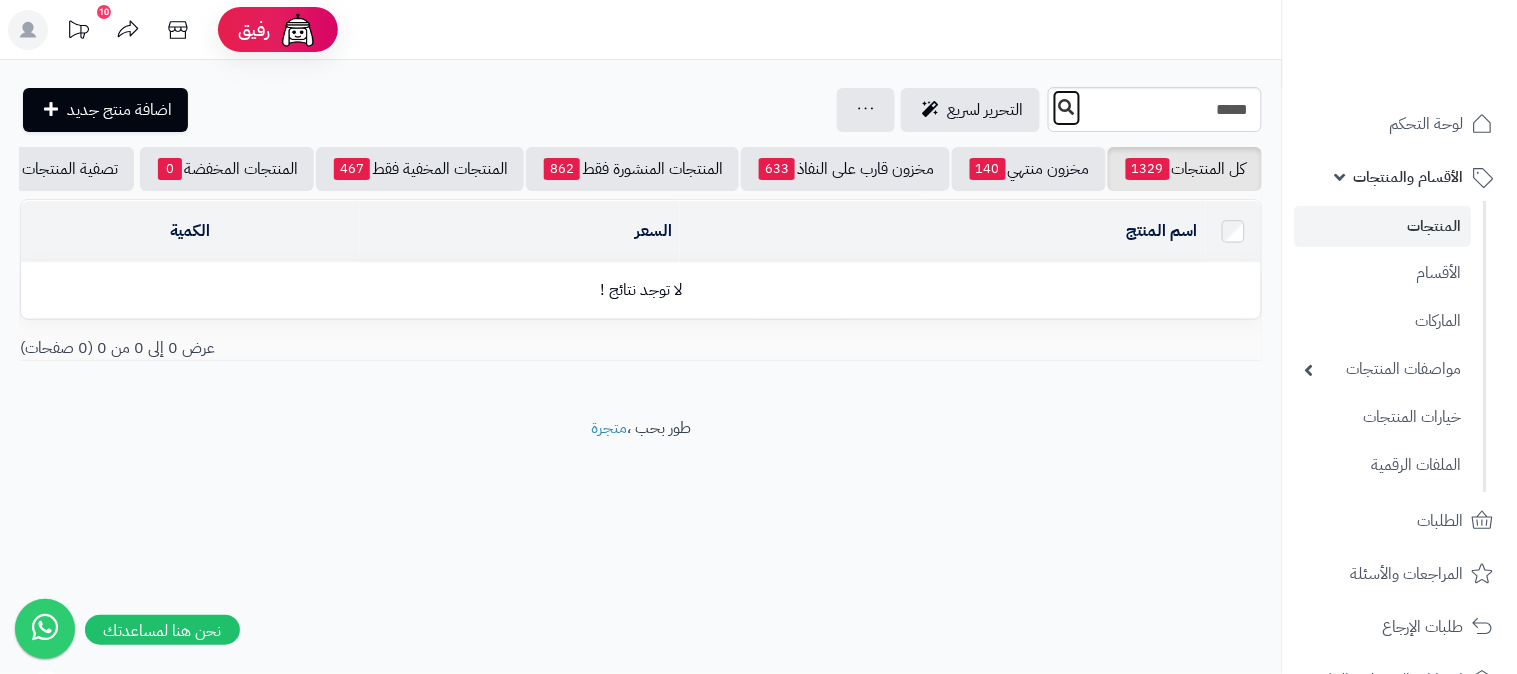 click at bounding box center (1067, 107) 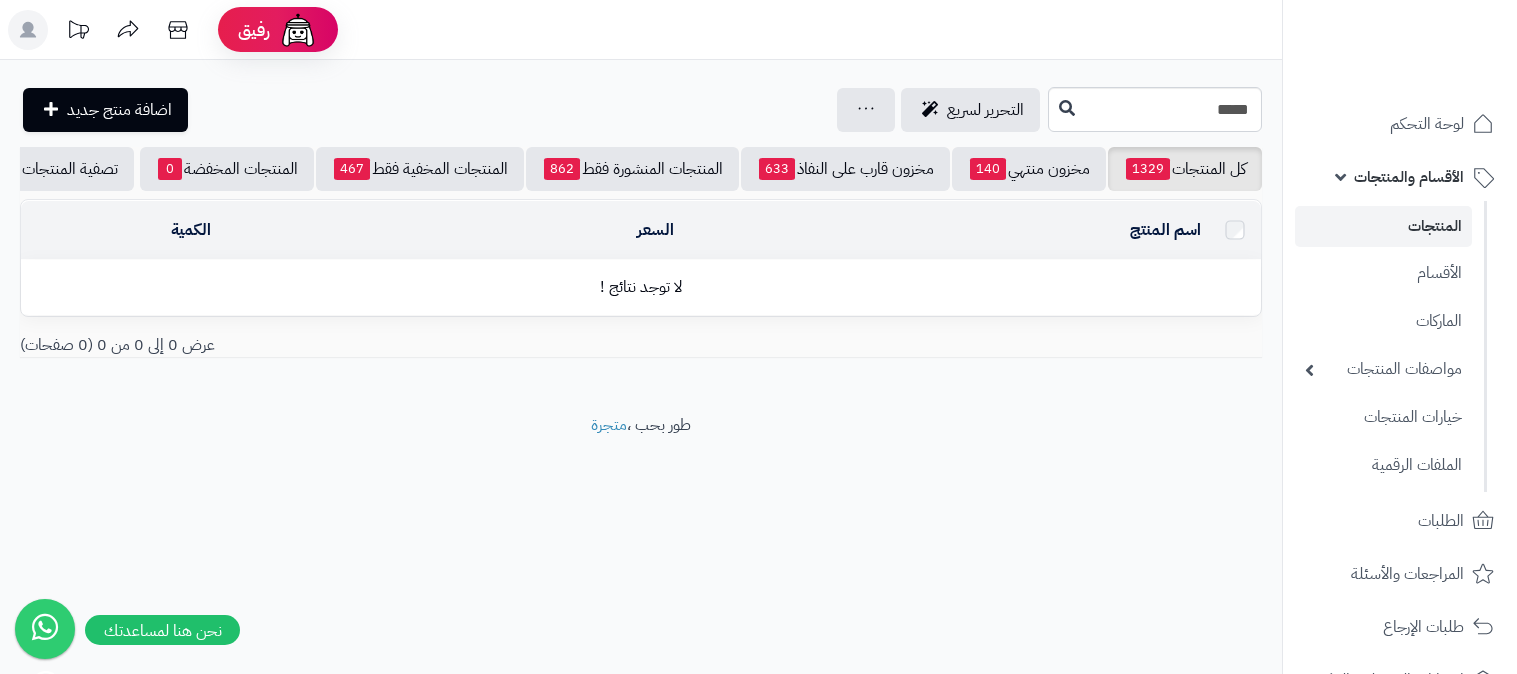 scroll, scrollTop: 0, scrollLeft: 0, axis: both 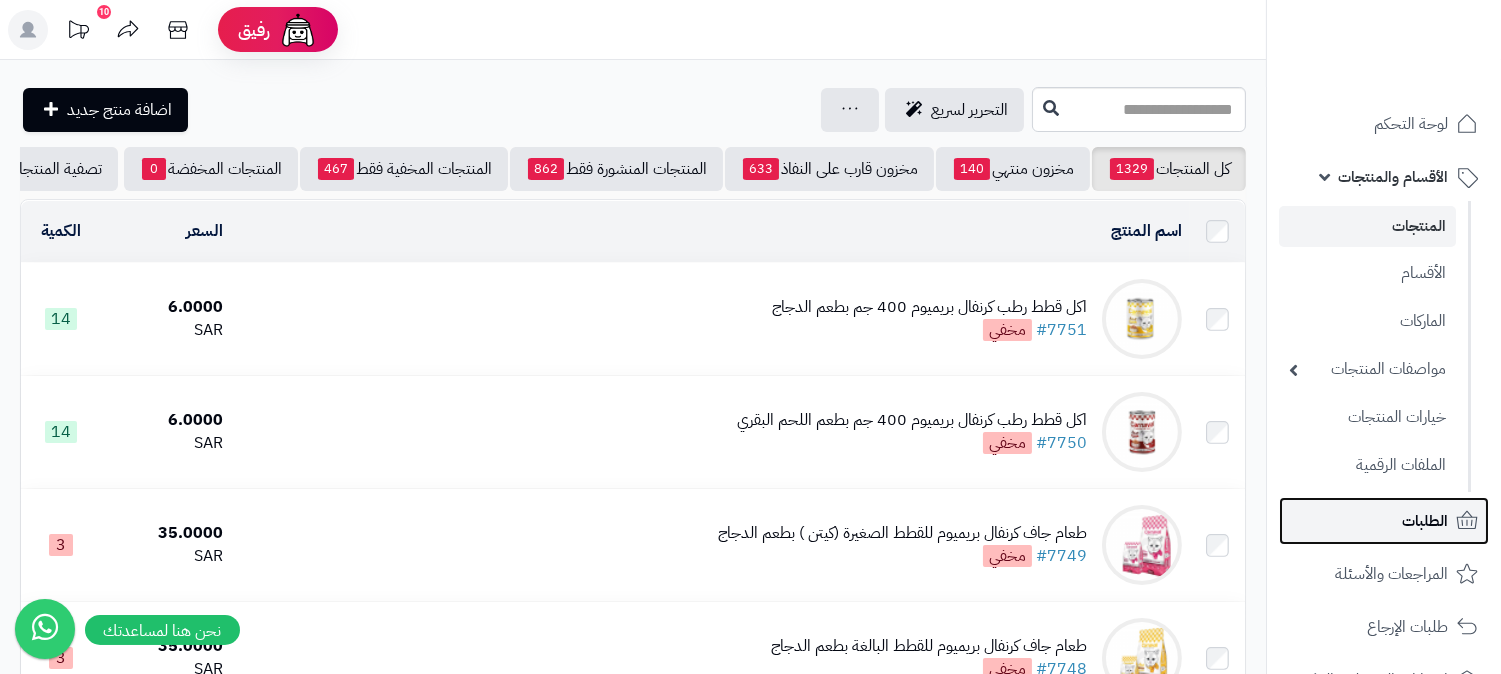 click on "الطلبات" at bounding box center [1425, 521] 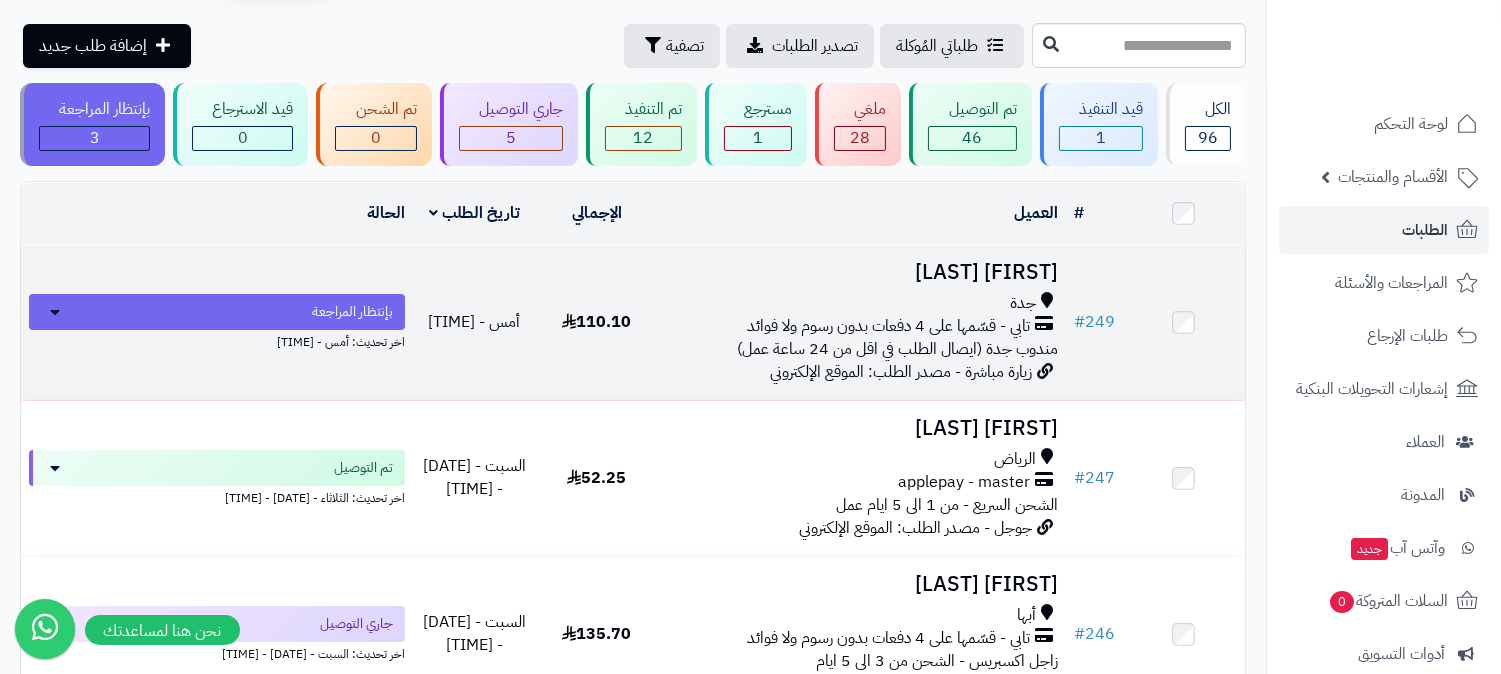 scroll, scrollTop: 222, scrollLeft: 0, axis: vertical 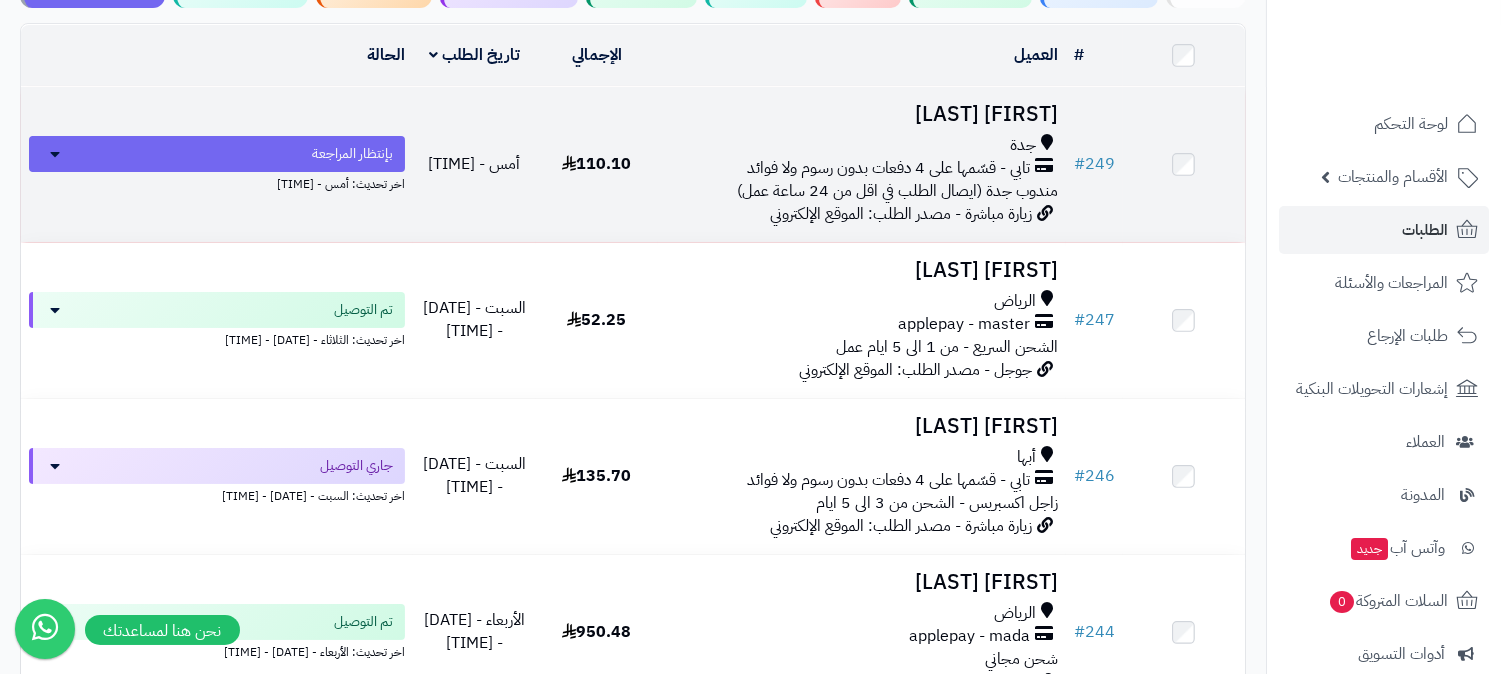 click on "[FIRST] [LAST]" at bounding box center (862, 114) 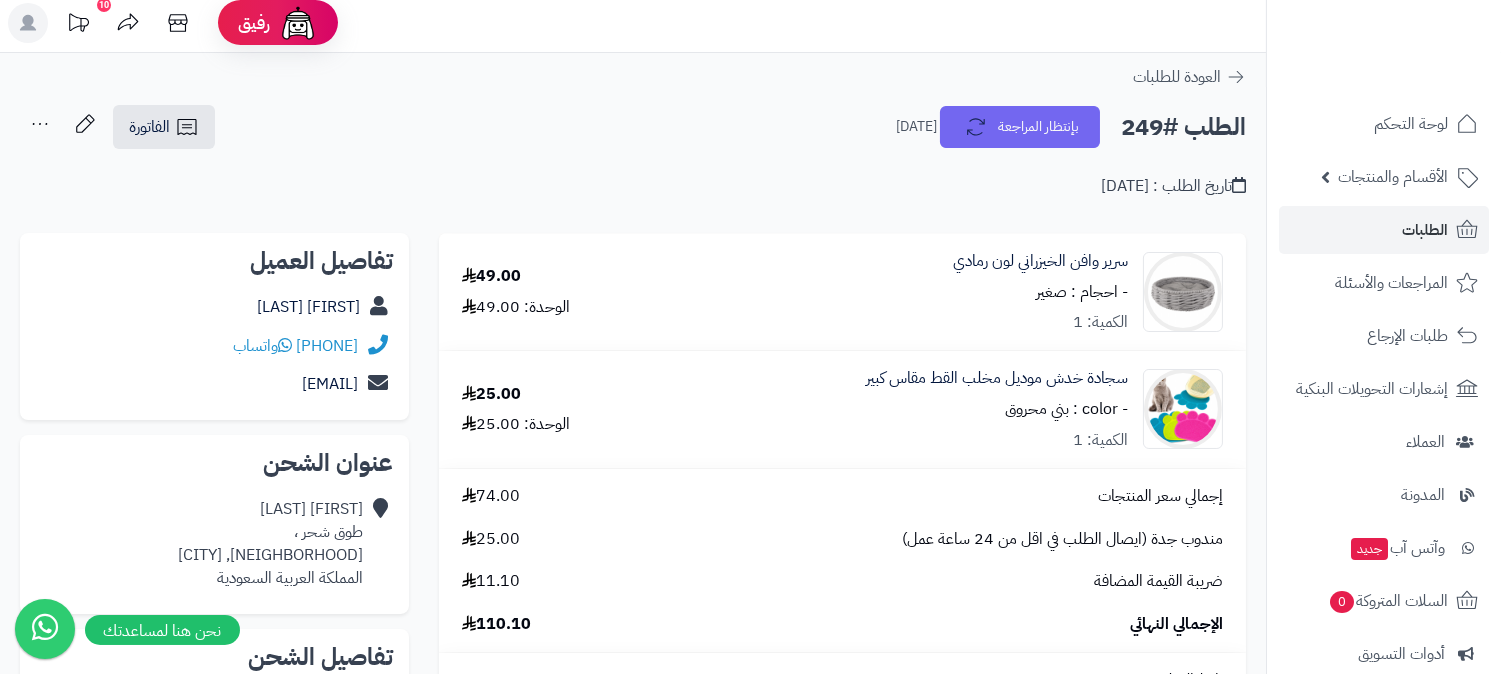 scroll, scrollTop: 0, scrollLeft: 0, axis: both 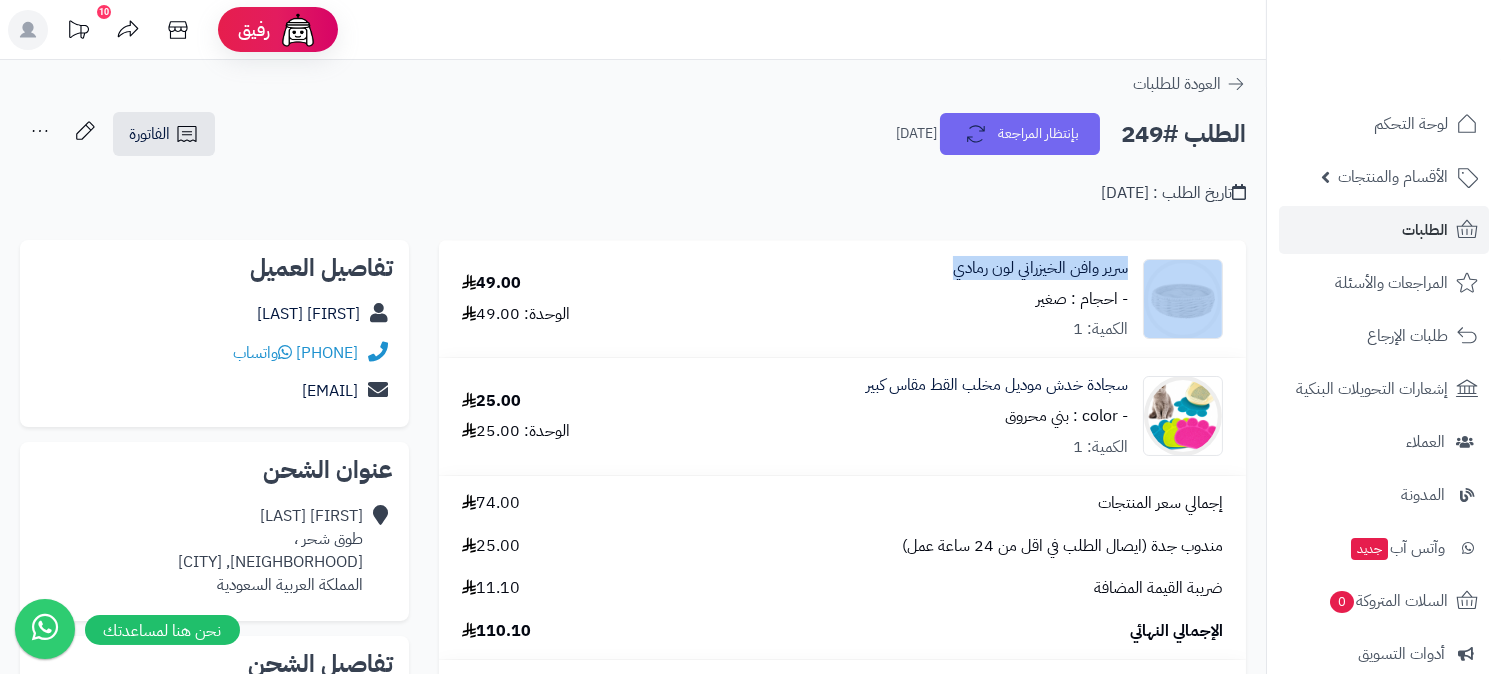 drag, startPoint x: 925, startPoint y: 264, endPoint x: 1163, endPoint y: 276, distance: 238.30232 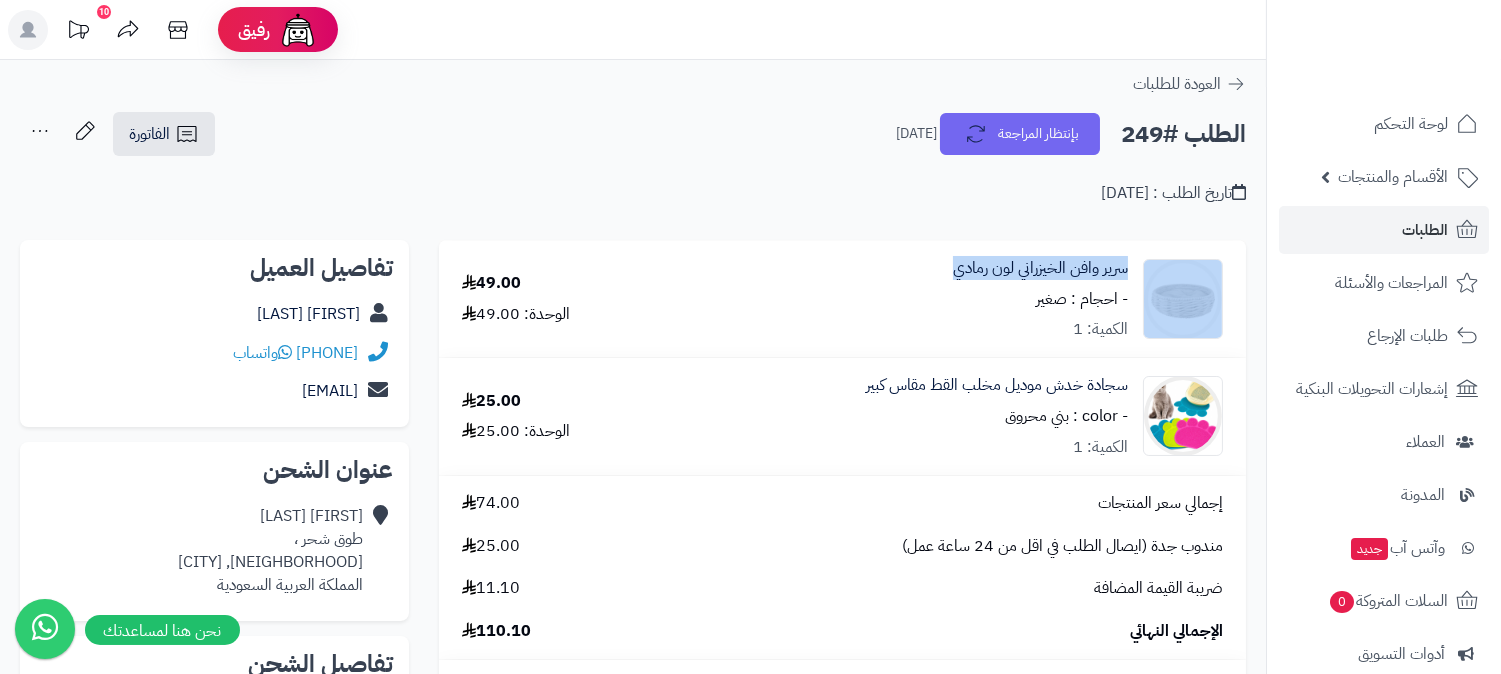 click on "سرير  وافن الخيزراني لون رمادي
- احجام                                                            : صغير الكمية: 1" at bounding box center [954, 299] 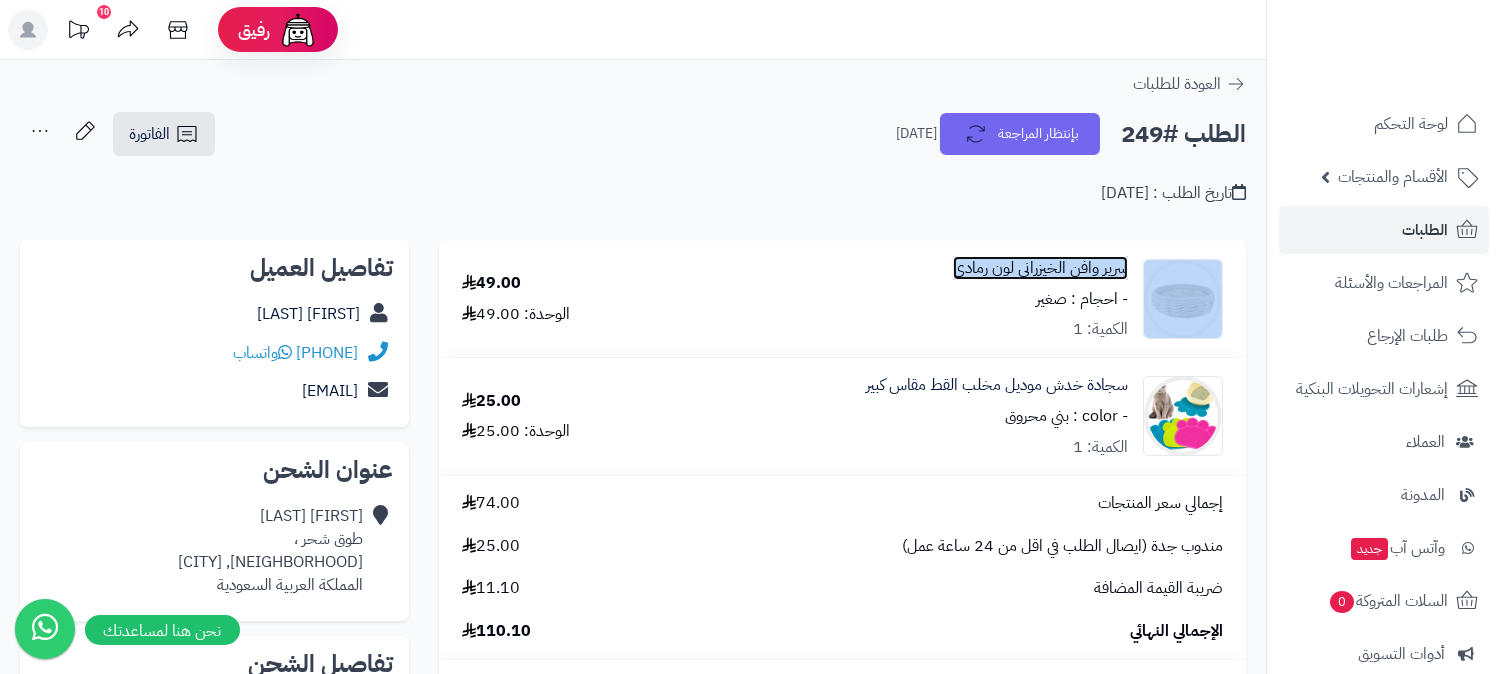 copy on "سرير  وافن الخيزراني لون رمادي" 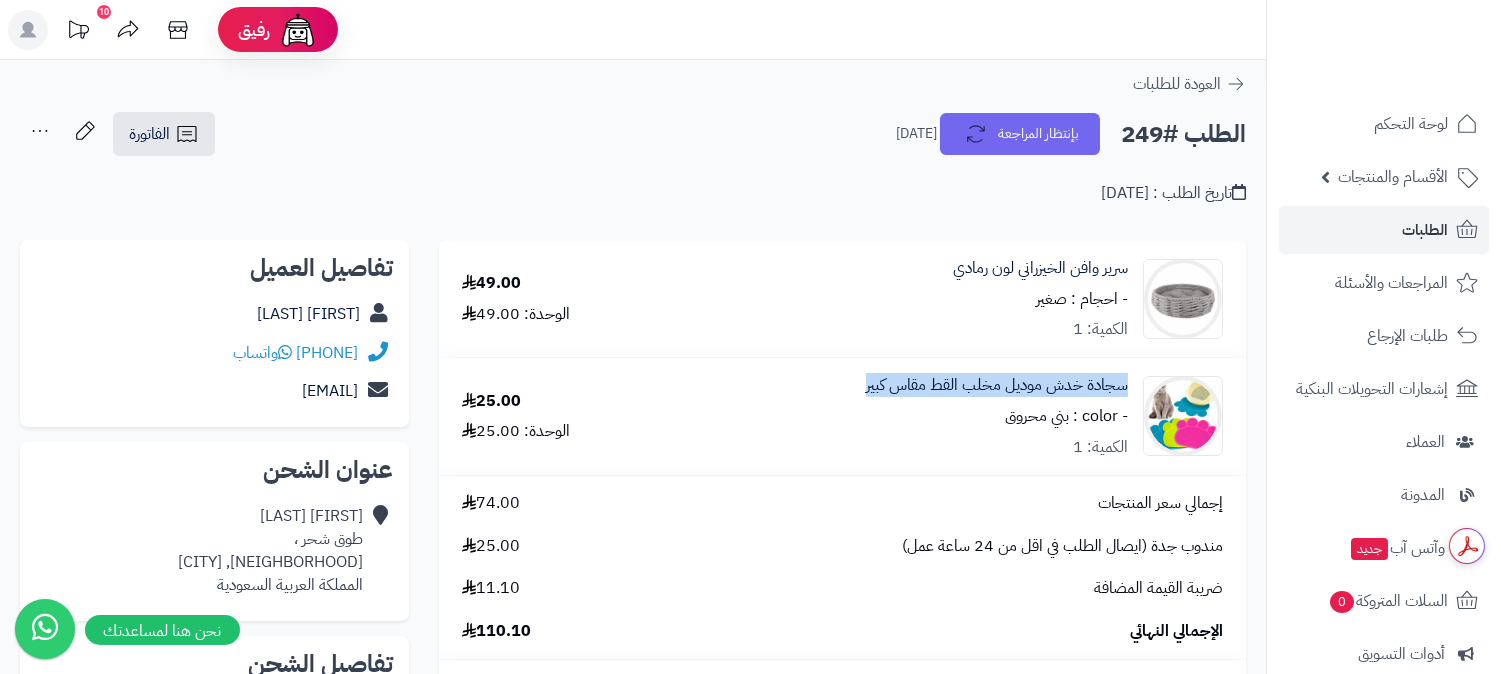 drag, startPoint x: 825, startPoint y: 378, endPoint x: 1134, endPoint y: 393, distance: 309.36386 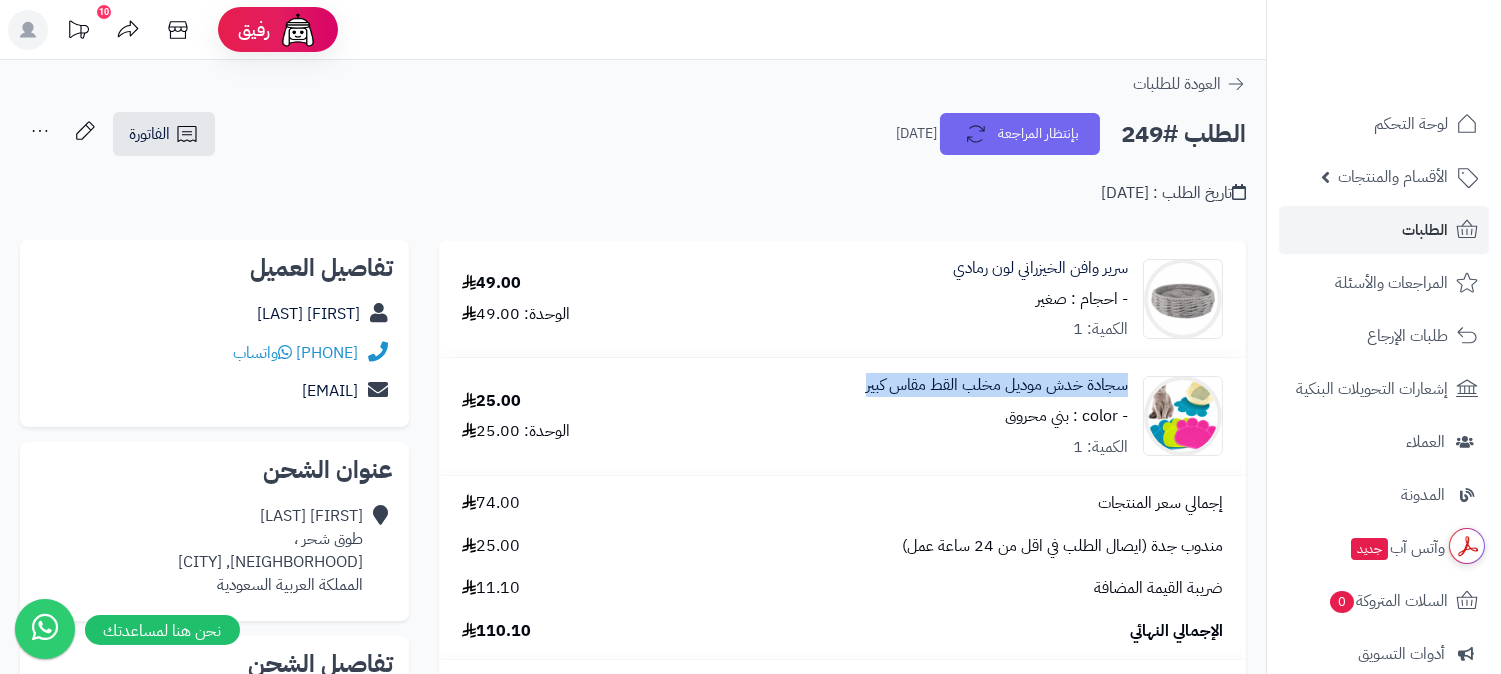 click on "سجادة خدش موديل مخلب القط مقاس كبير
- color                                                            : بني محروق الكمية: 1" at bounding box center (954, 299) 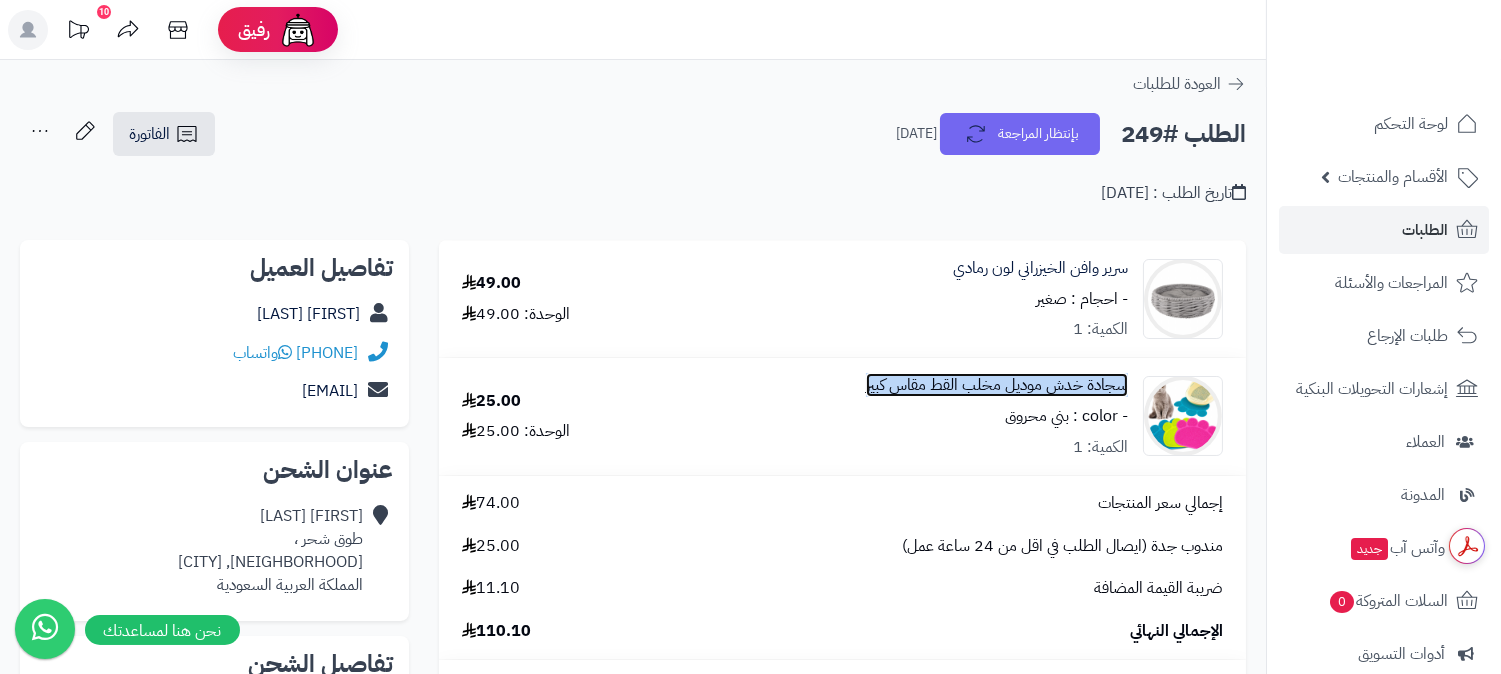 copy on "سجادة خدش موديل مخلب القط مقاس كبير" 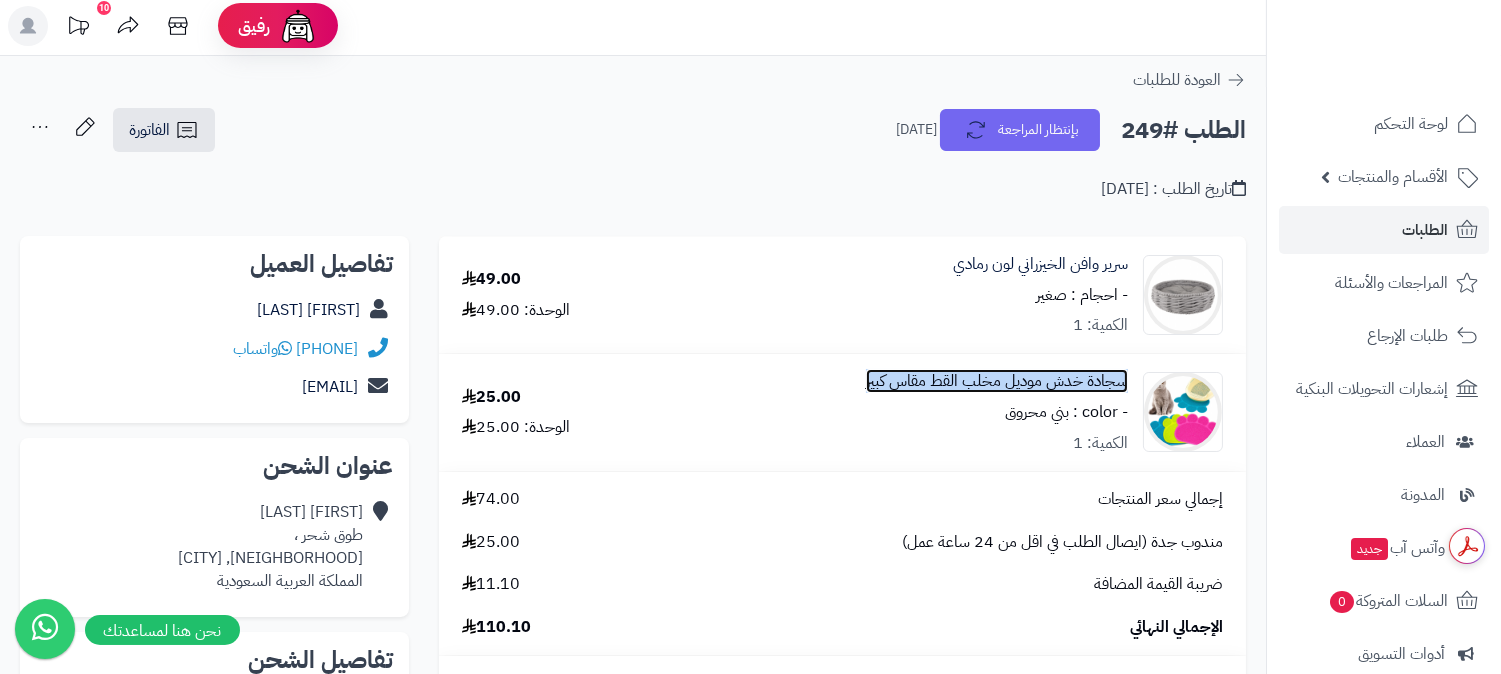 scroll, scrollTop: 0, scrollLeft: 0, axis: both 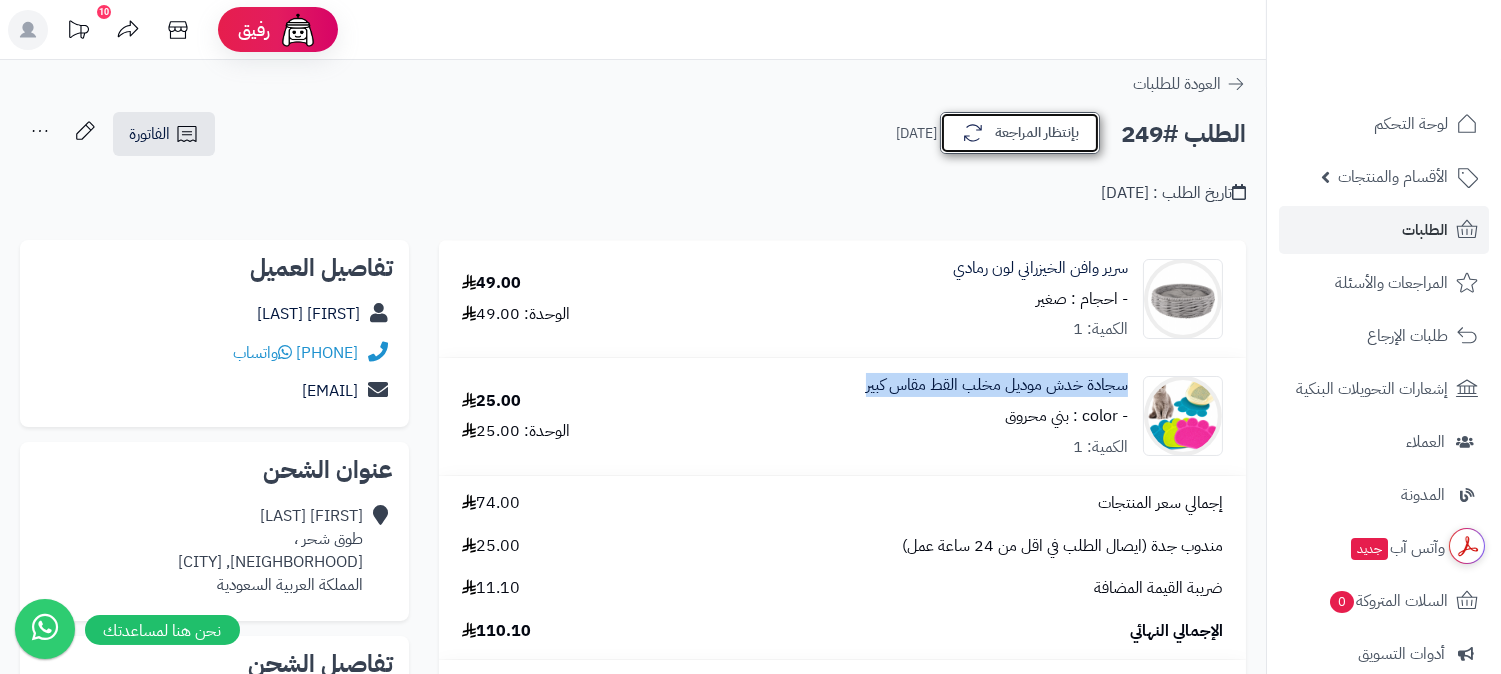 click 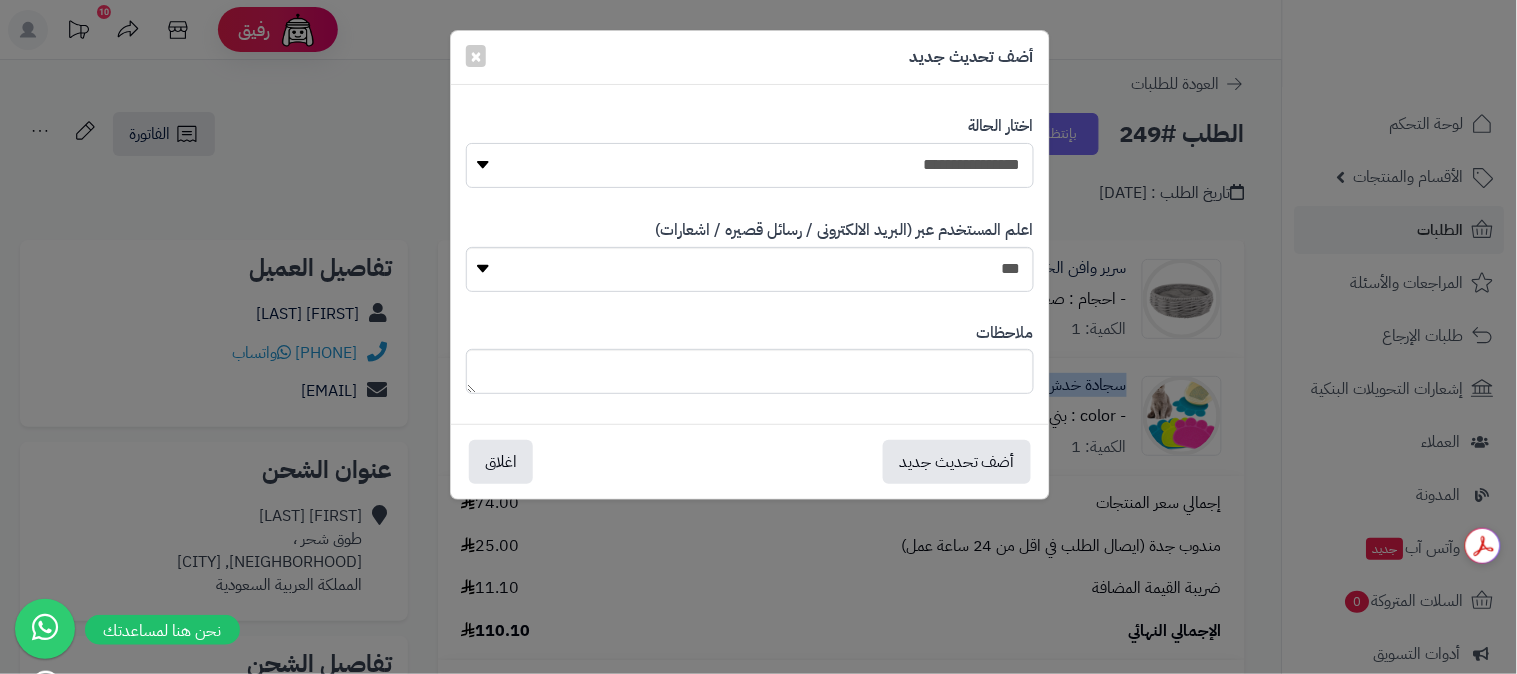 click on "**********" at bounding box center [750, 165] 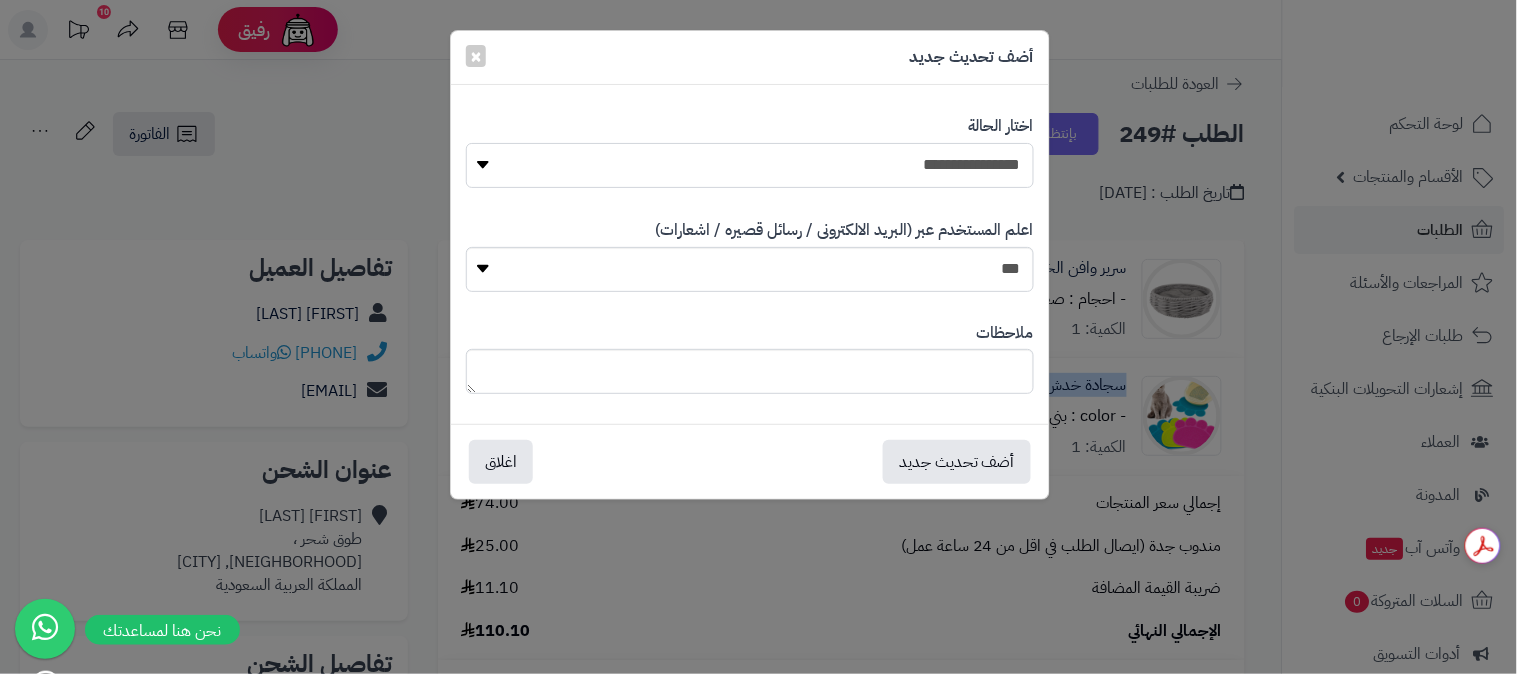 select on "*" 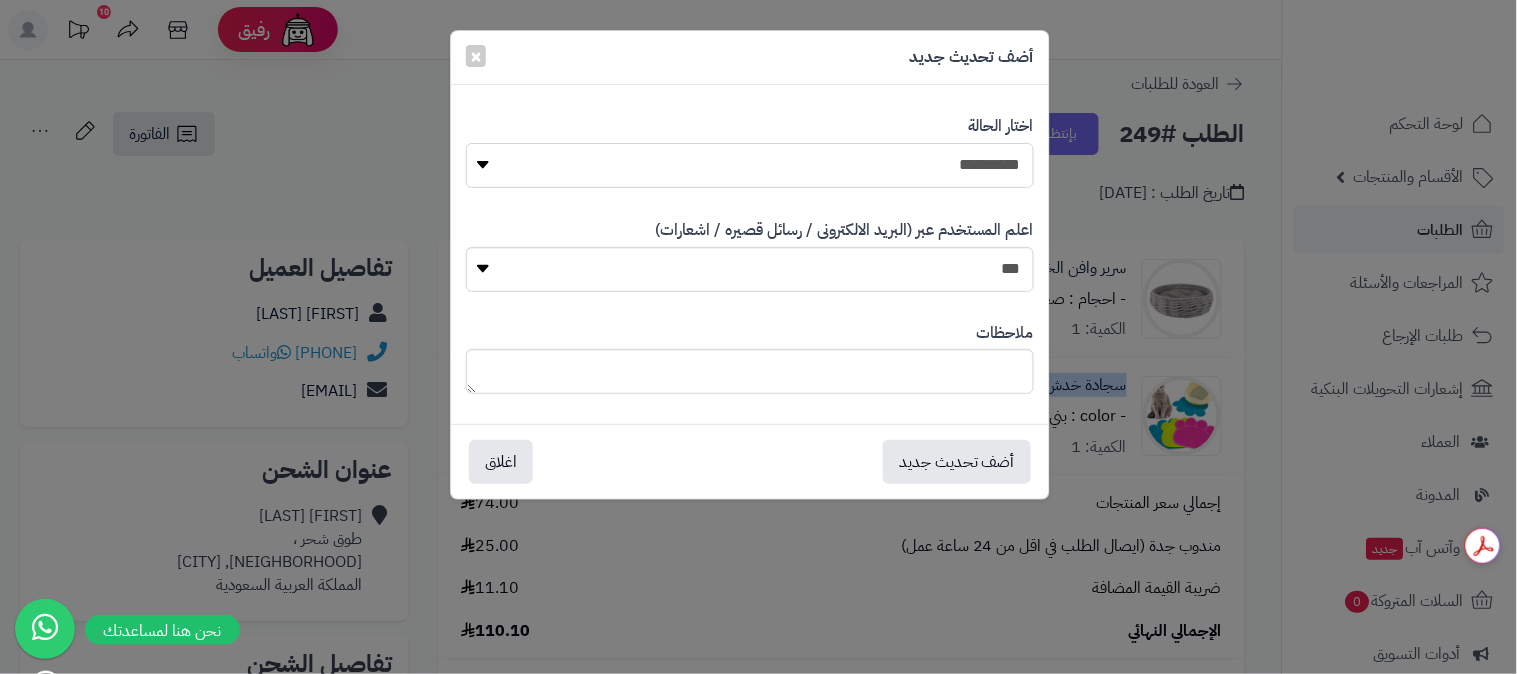 click on "**********" at bounding box center (750, 165) 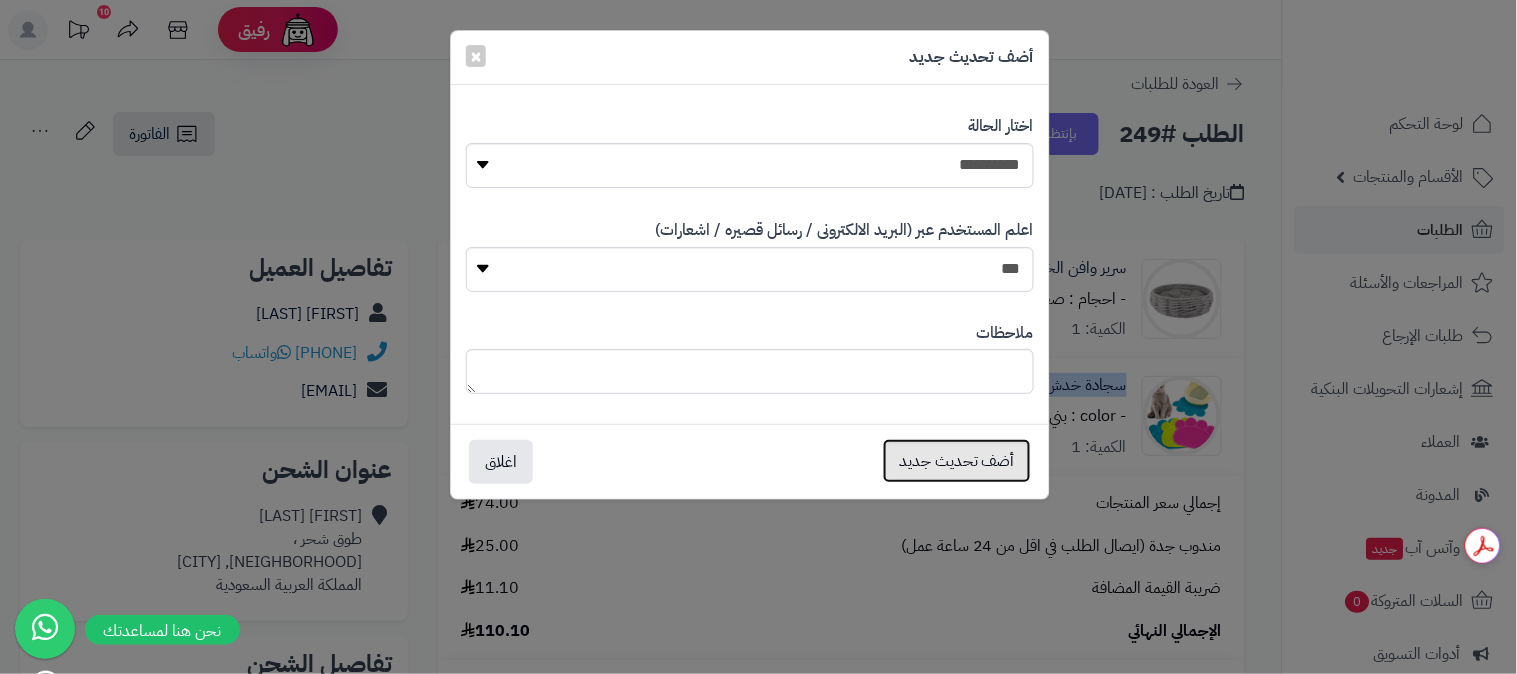 click on "أضف تحديث جديد" at bounding box center (957, 461) 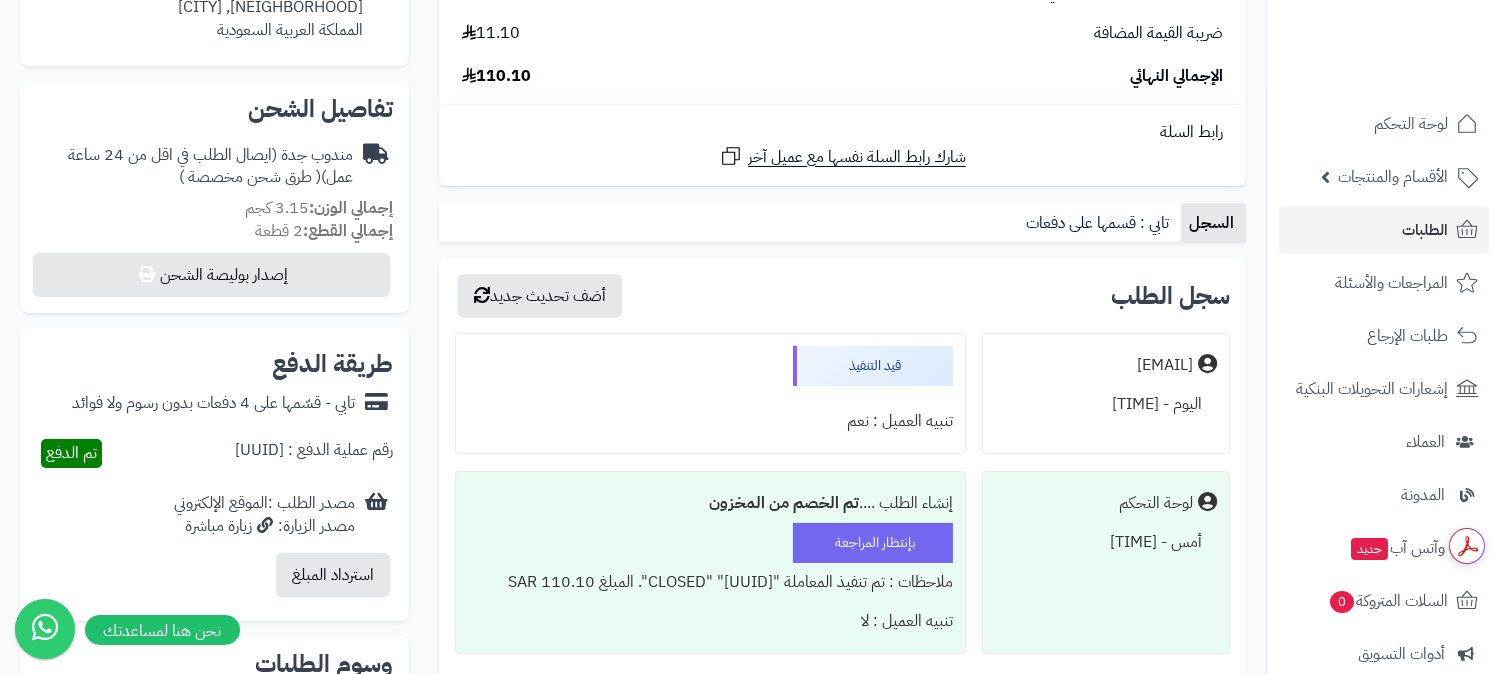 scroll, scrollTop: 666, scrollLeft: 0, axis: vertical 